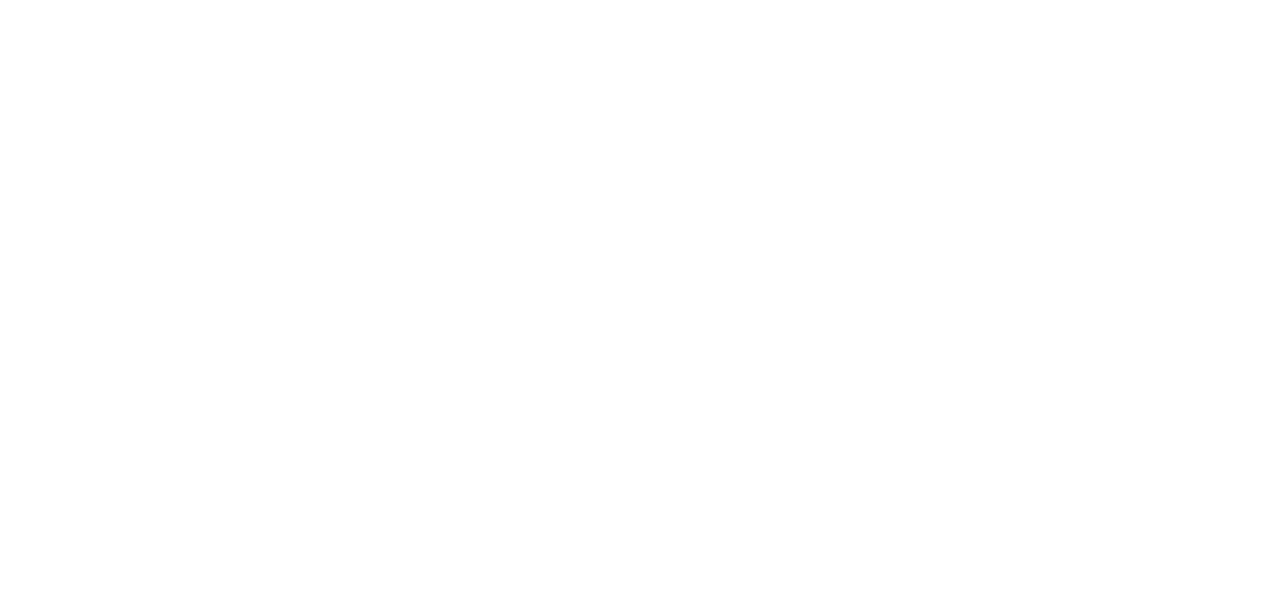scroll, scrollTop: 0, scrollLeft: 0, axis: both 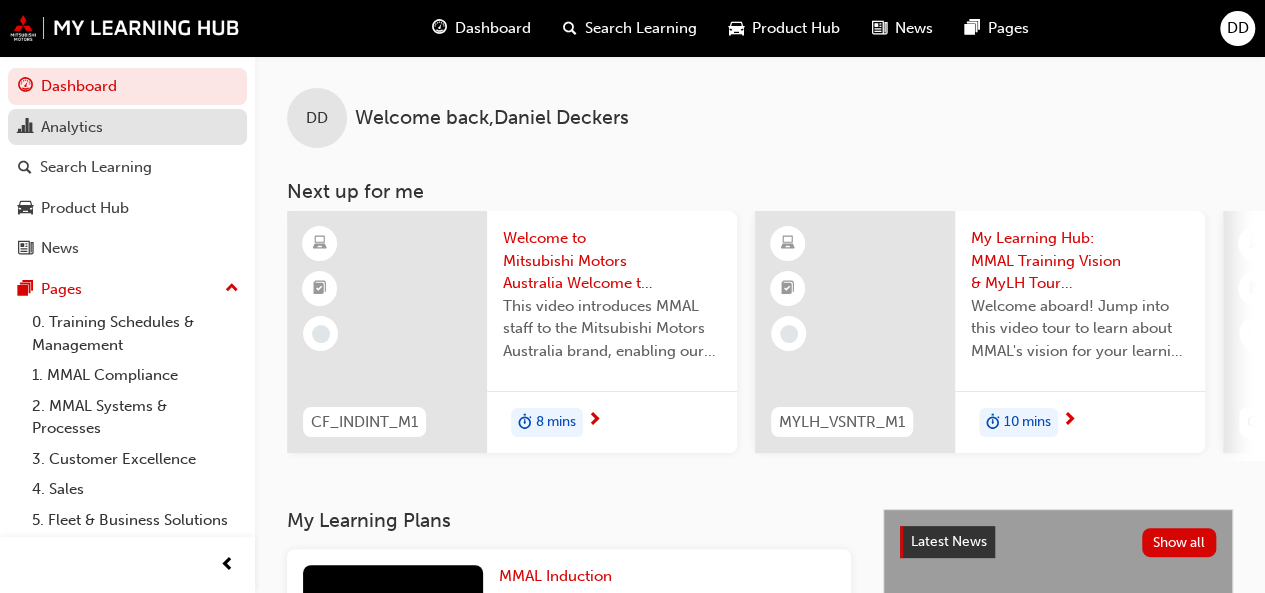 click on "Analytics" at bounding box center [72, 127] 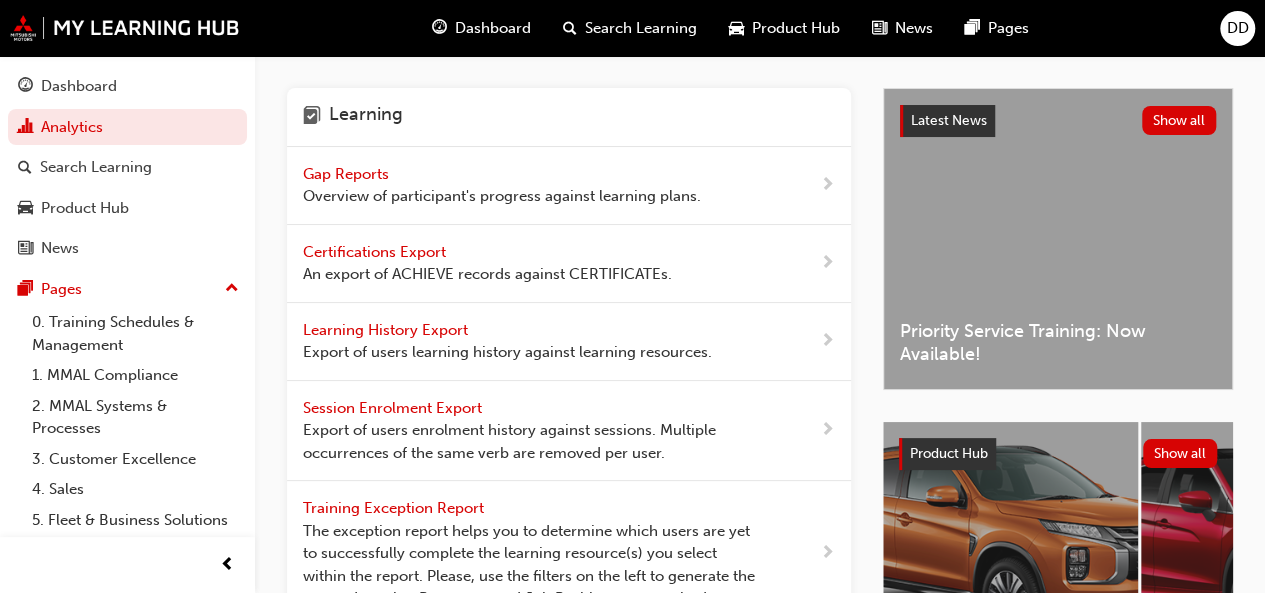 click on "Gap Reports   Overview of participant's progress against learning plans." at bounding box center [502, 185] 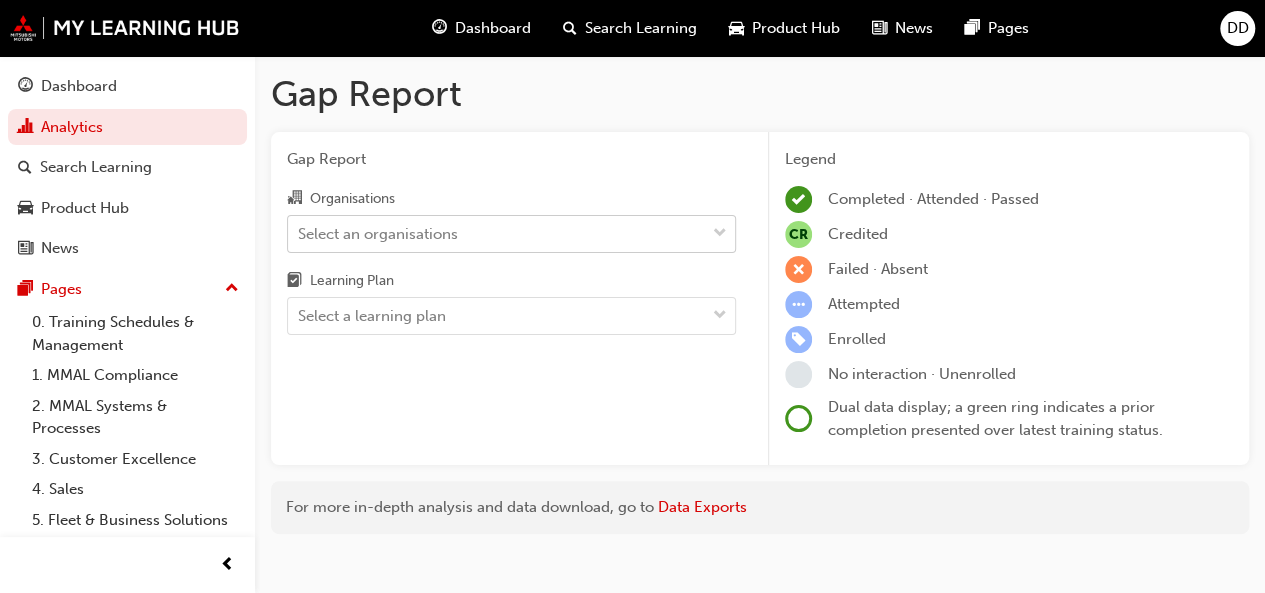 click on "Select an organisations" at bounding box center (378, 233) 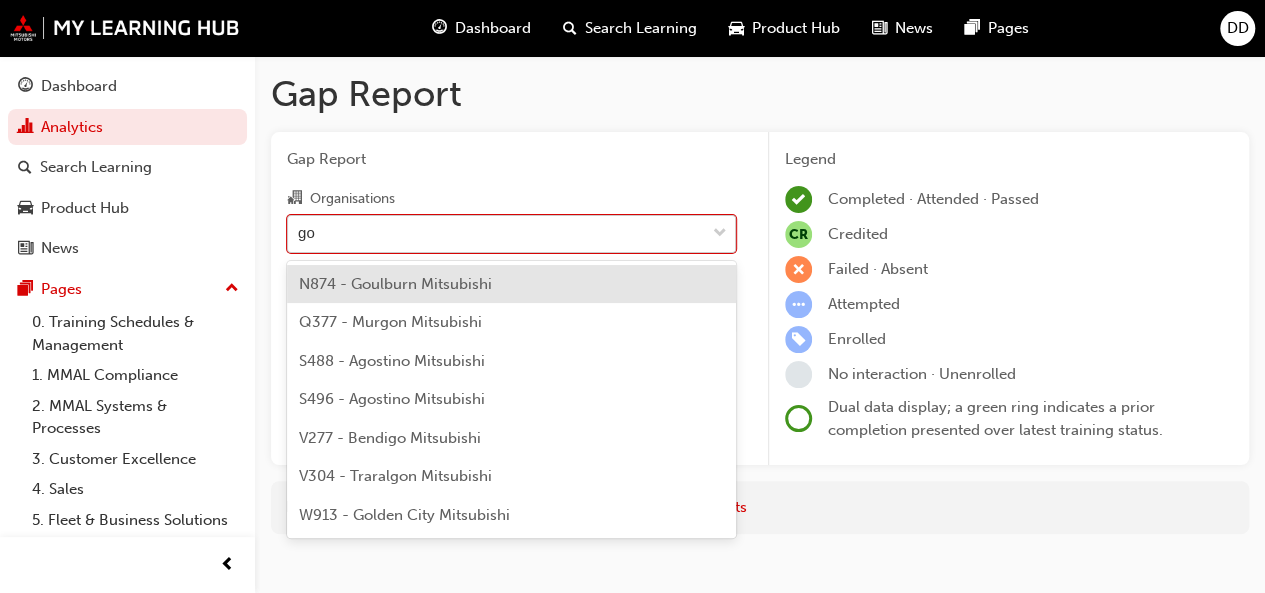 type on "gou" 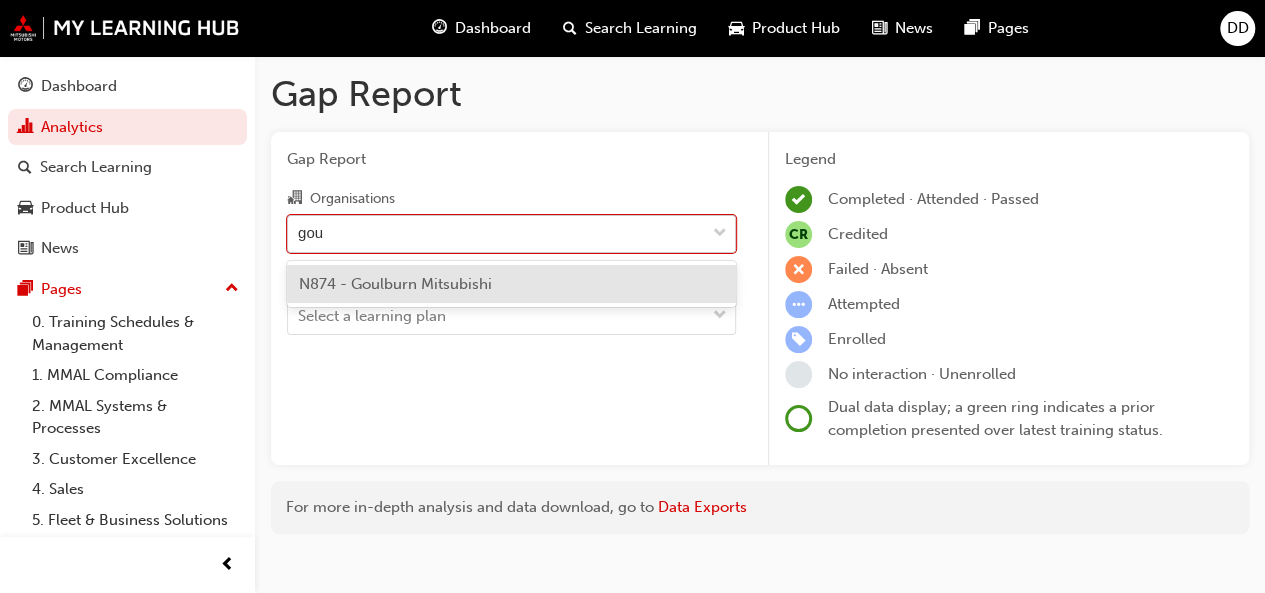 click on "N874 - Goulburn Mitsubishi" at bounding box center [395, 284] 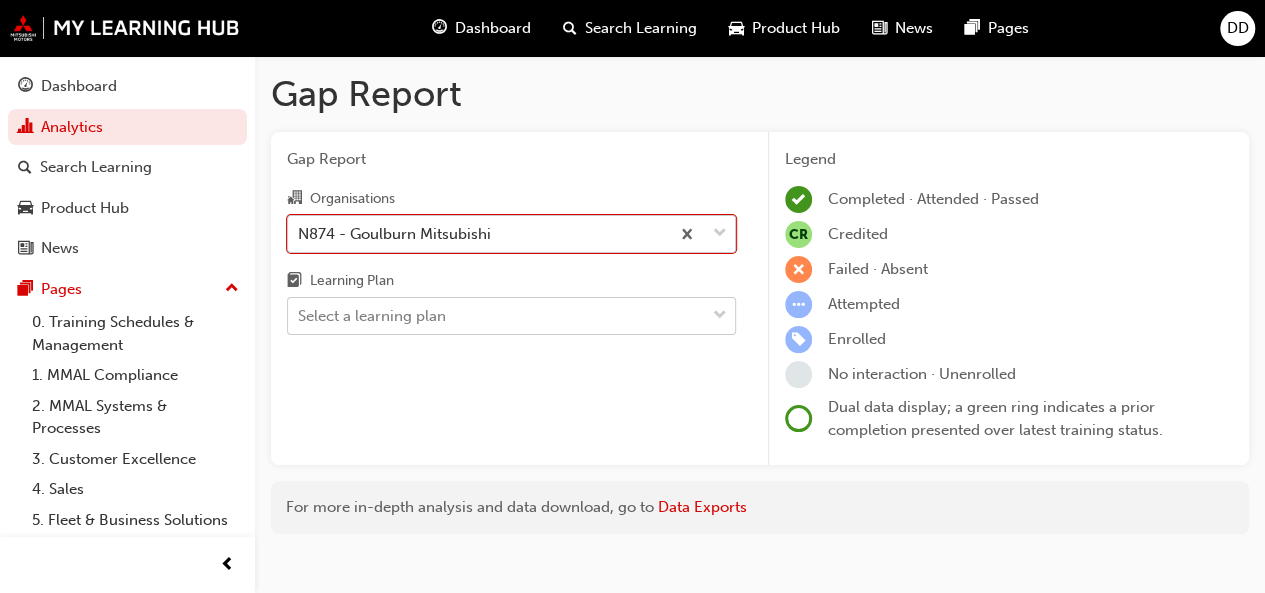 click on "Select a learning plan" at bounding box center (511, 316) 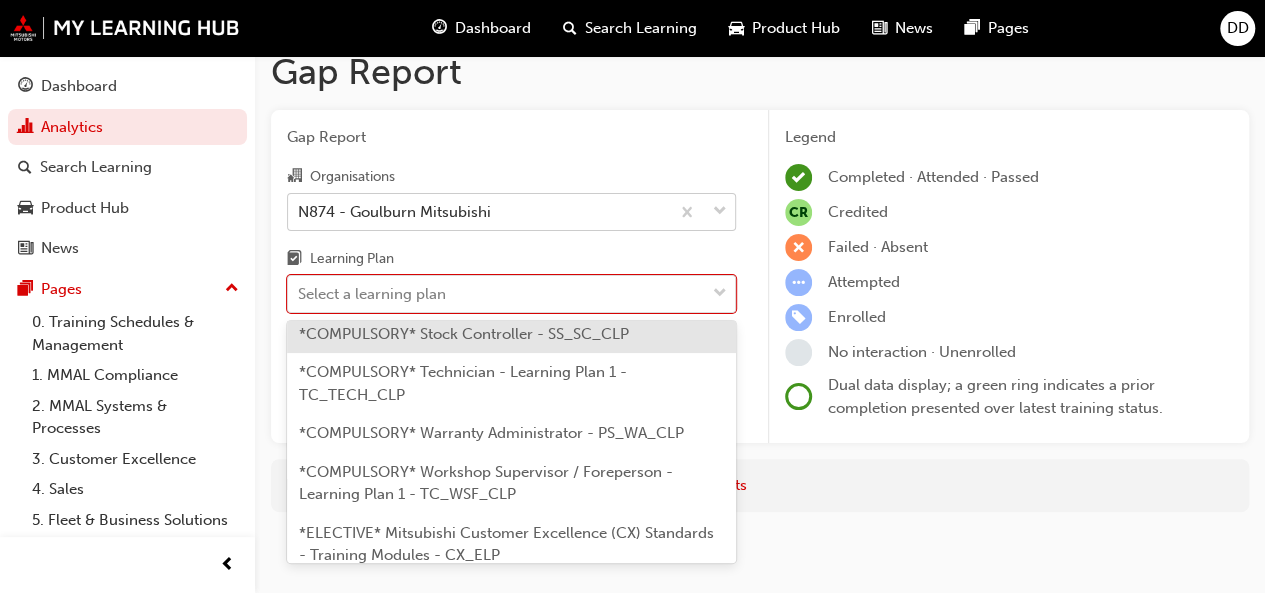 scroll, scrollTop: 986, scrollLeft: 0, axis: vertical 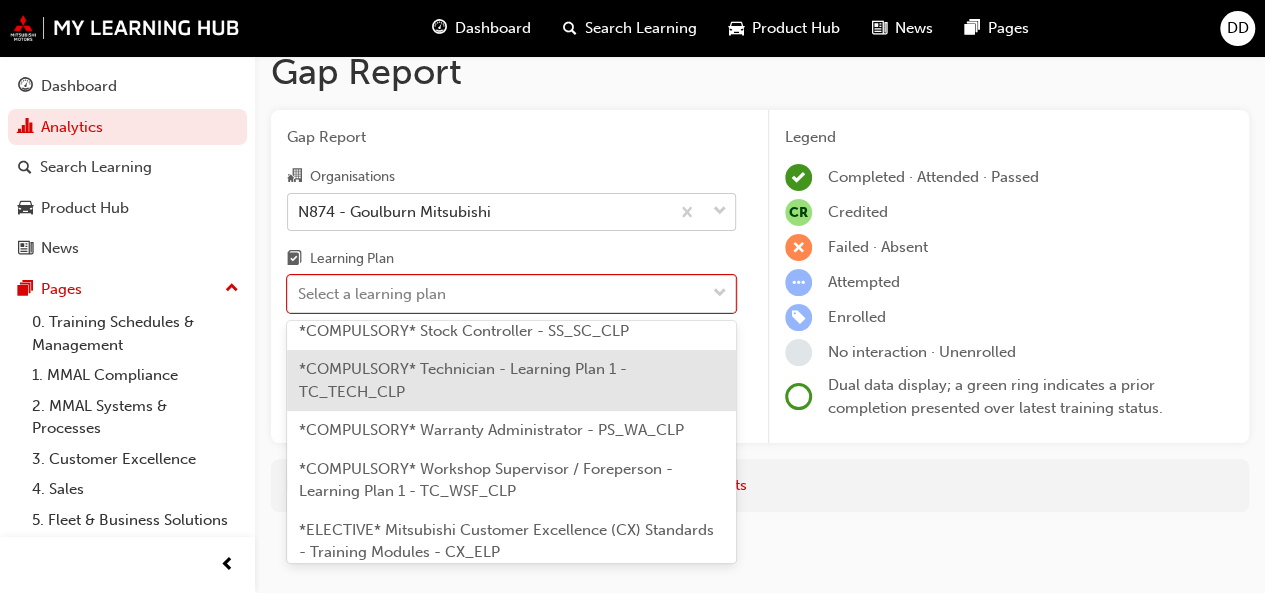 click on "*COMPULSORY* Technician - Learning Plan 1 - TC_TECH_CLP" at bounding box center (511, 380) 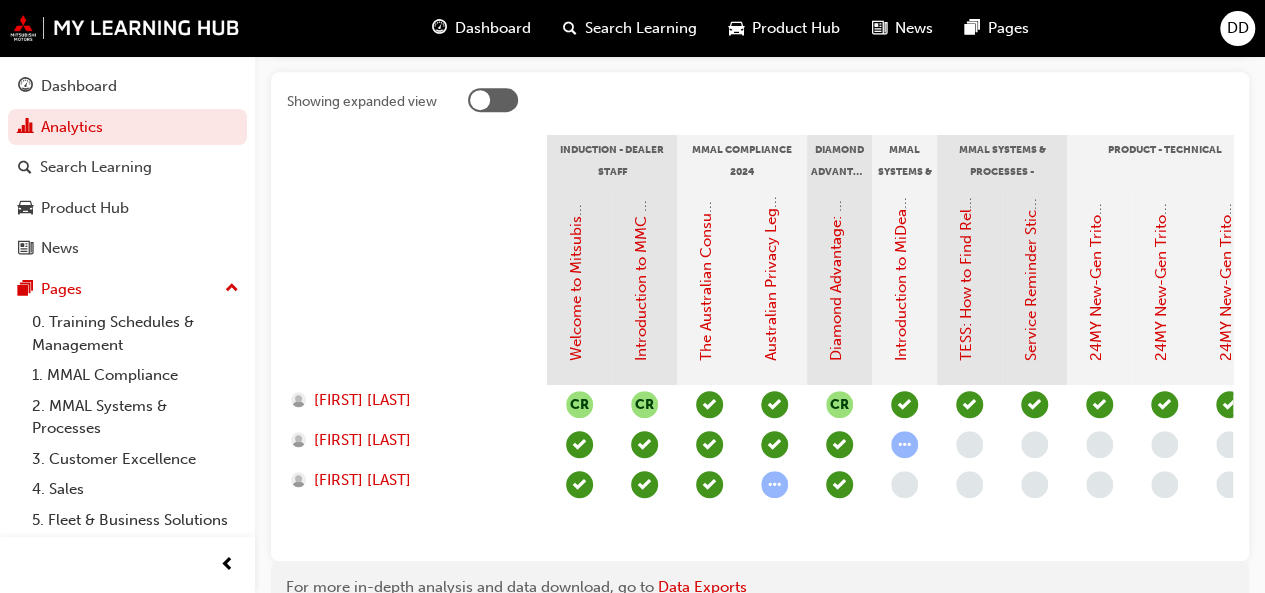 scroll, scrollTop: 410, scrollLeft: 0, axis: vertical 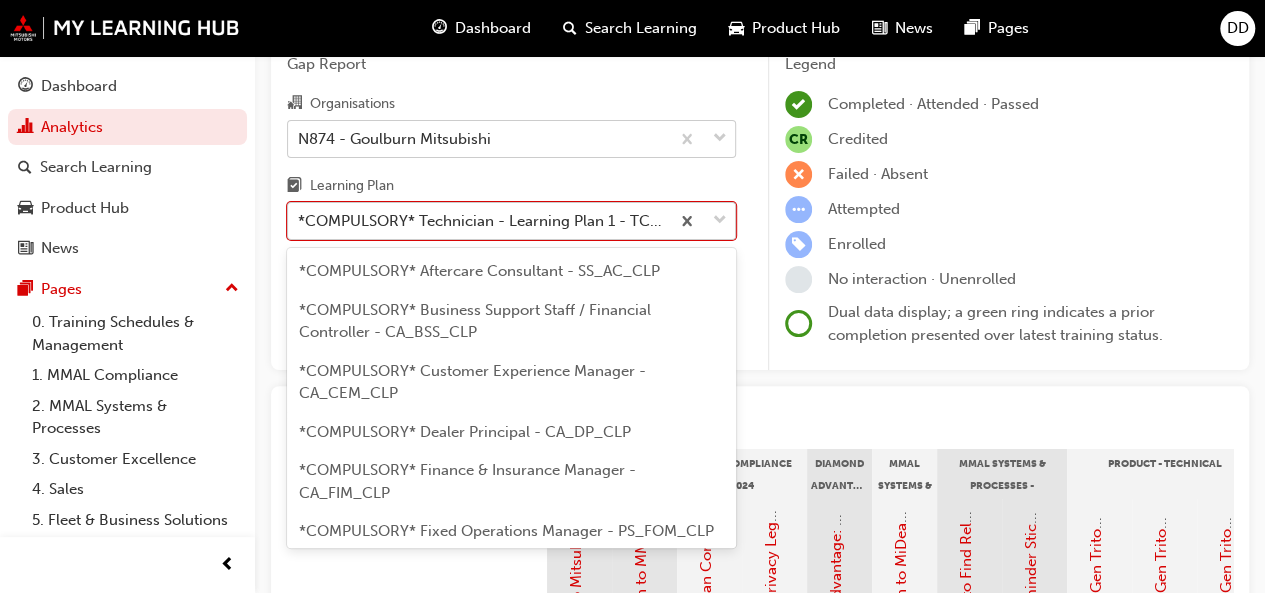 click at bounding box center (720, 221) 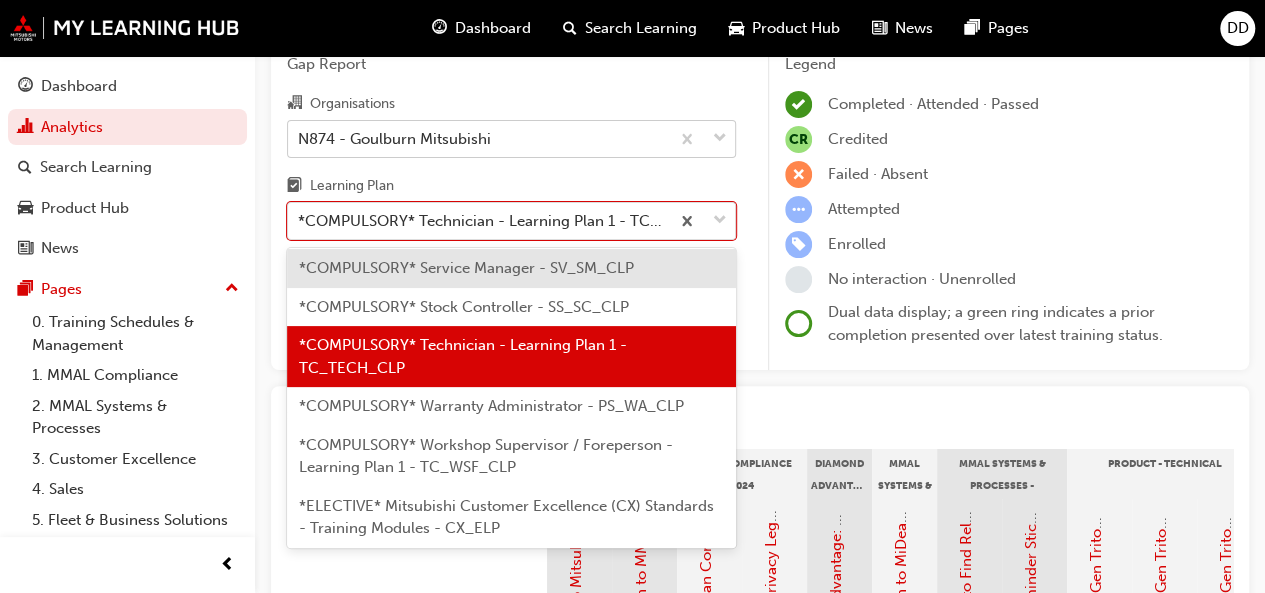 scroll, scrollTop: 938, scrollLeft: 0, axis: vertical 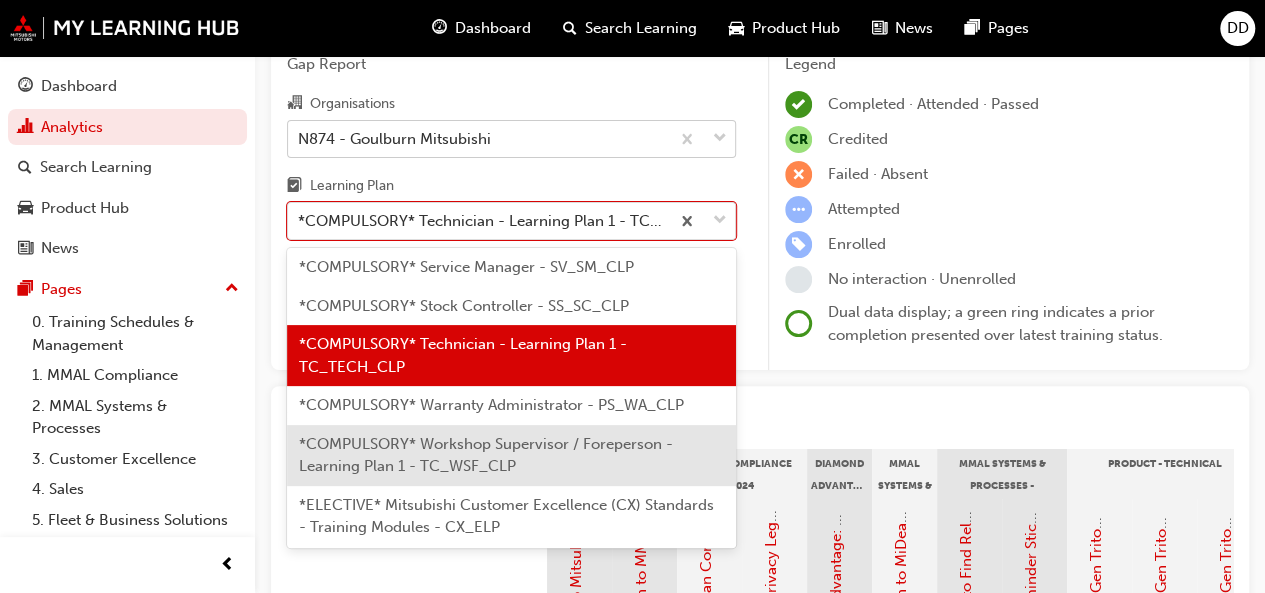 click on "*COMPULSORY* Workshop Supervisor / Foreperson - Learning Plan 1 - TC_WSF_CLP" at bounding box center [486, 455] 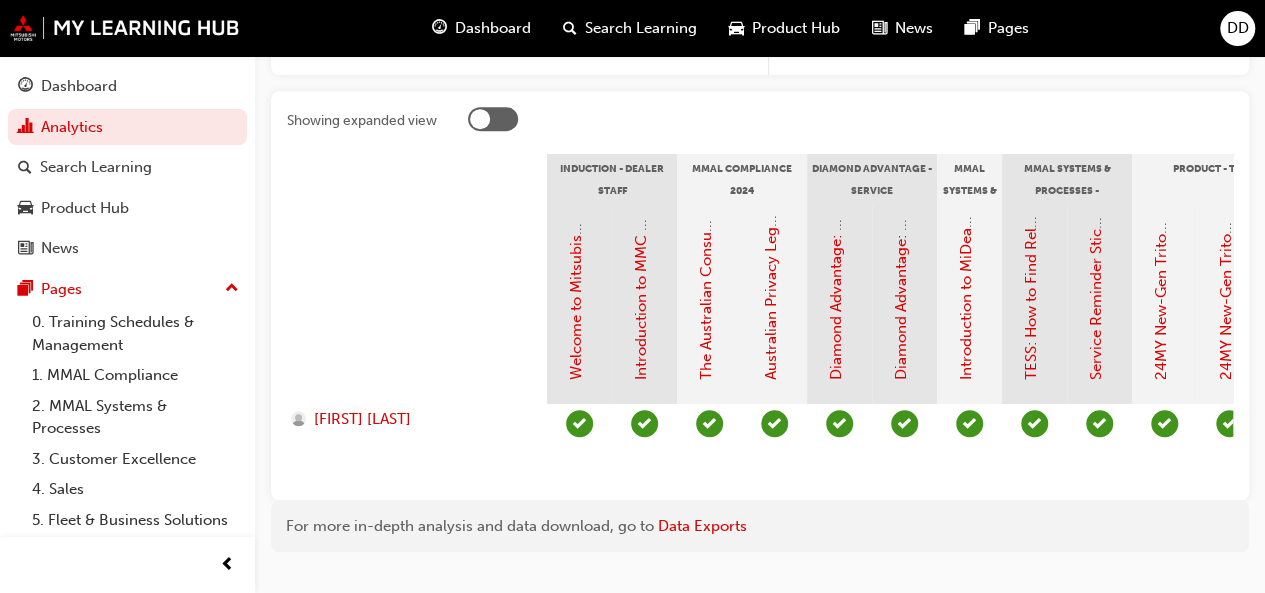 scroll, scrollTop: 391, scrollLeft: 0, axis: vertical 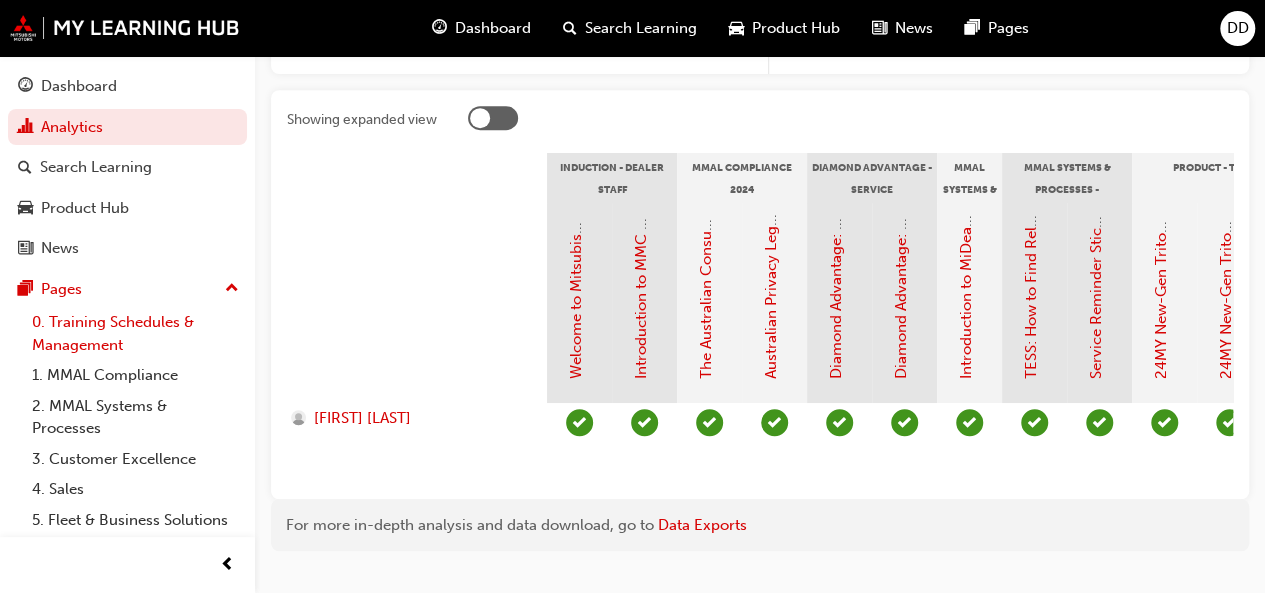 click on "0. Training Schedules & Management" at bounding box center [135, 333] 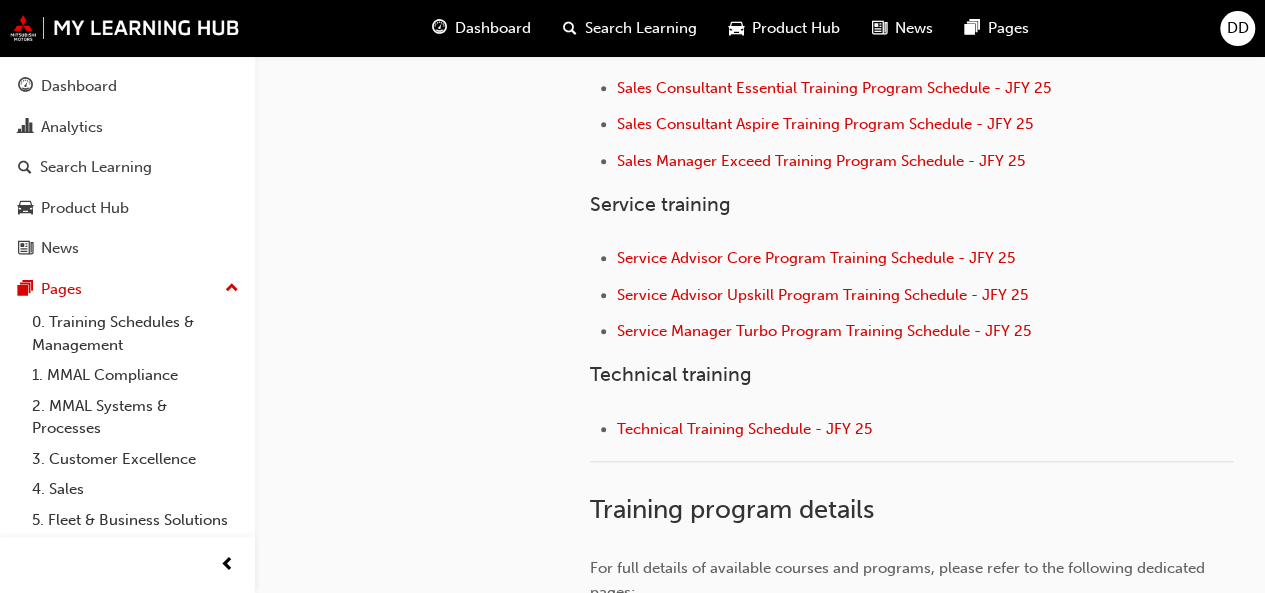 scroll, scrollTop: 830, scrollLeft: 0, axis: vertical 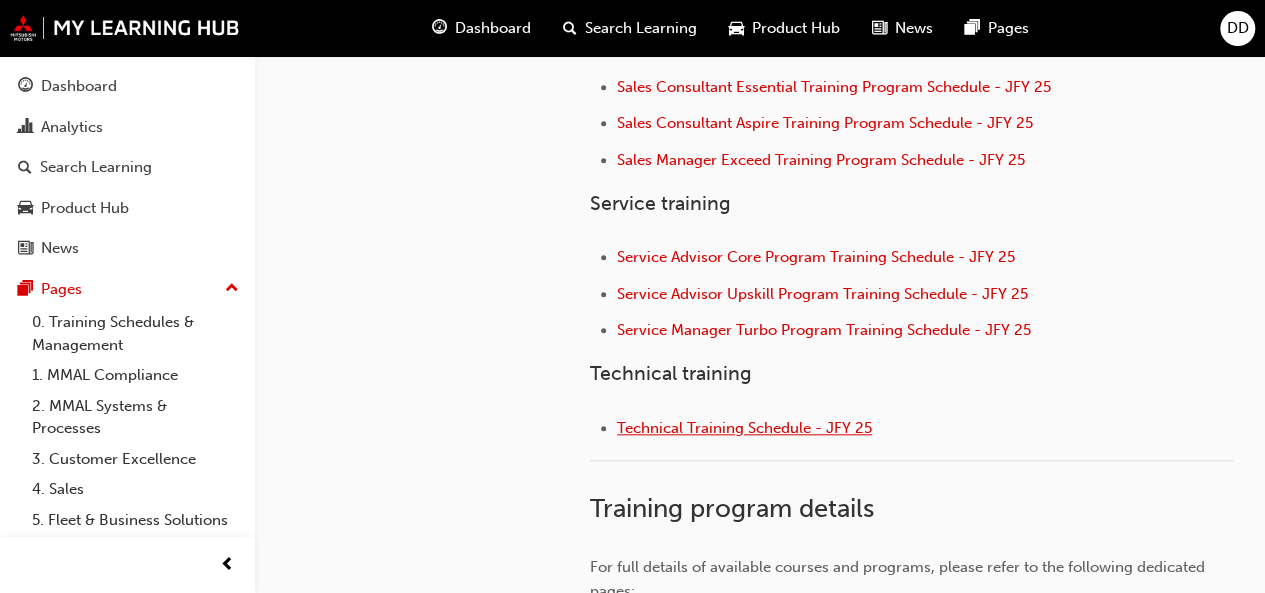 click on "Technical Training Schedule - JFY 25" at bounding box center (744, 428) 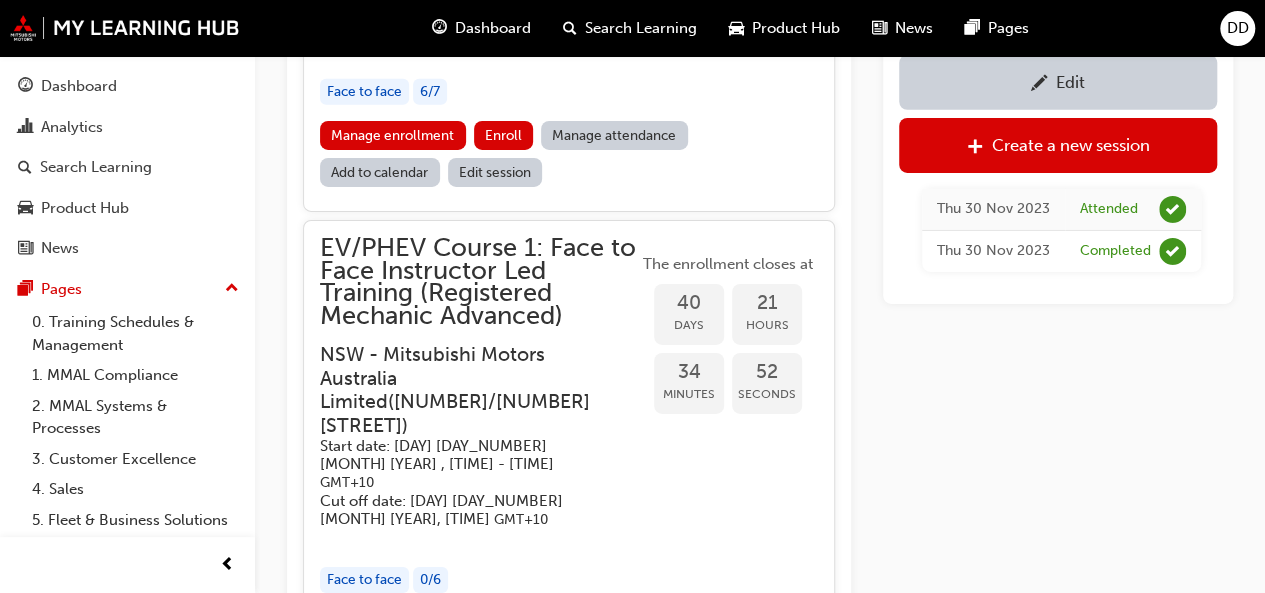 scroll, scrollTop: 3204, scrollLeft: 0, axis: vertical 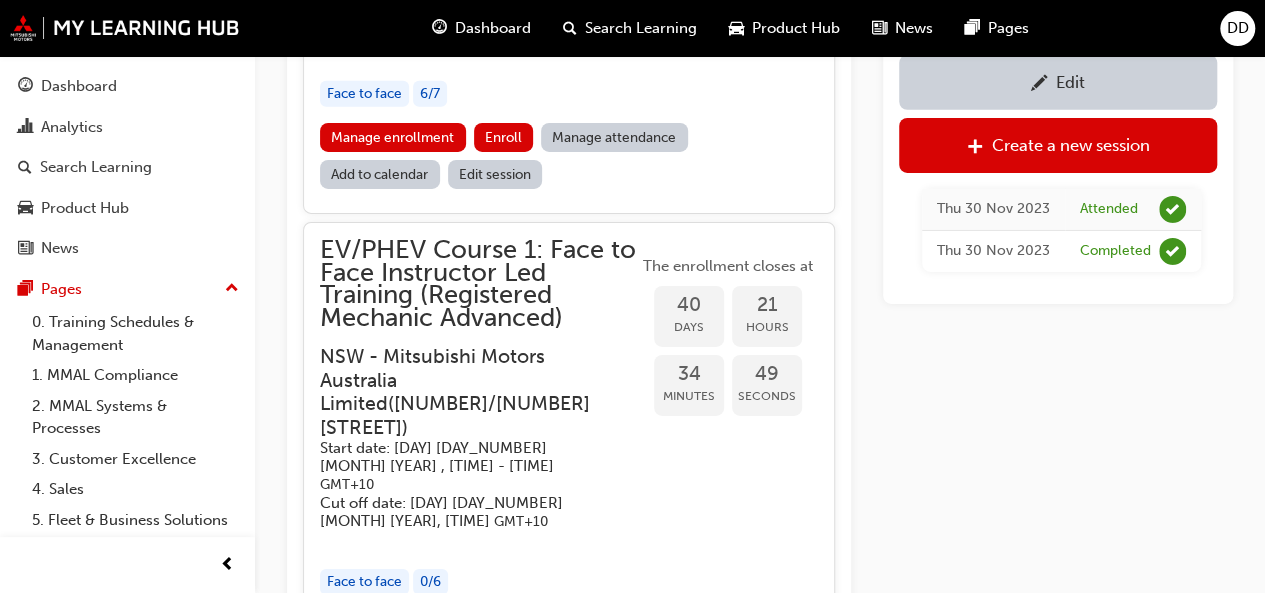 click on "Manage enrollment" at bounding box center (393, 625) 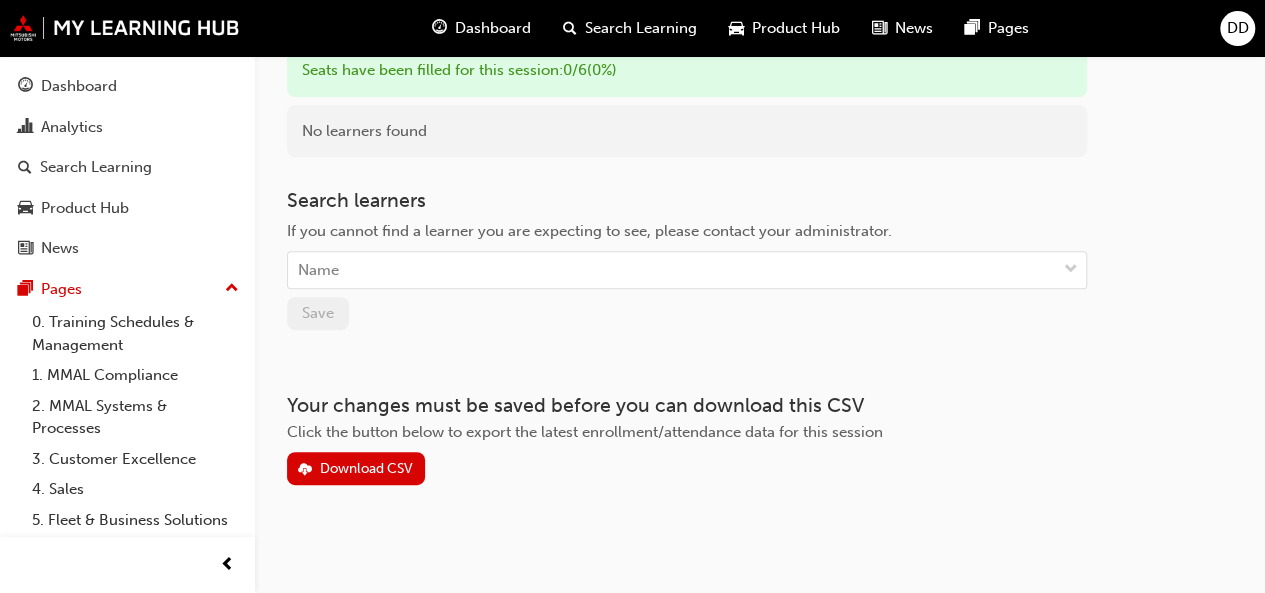 scroll, scrollTop: 323, scrollLeft: 0, axis: vertical 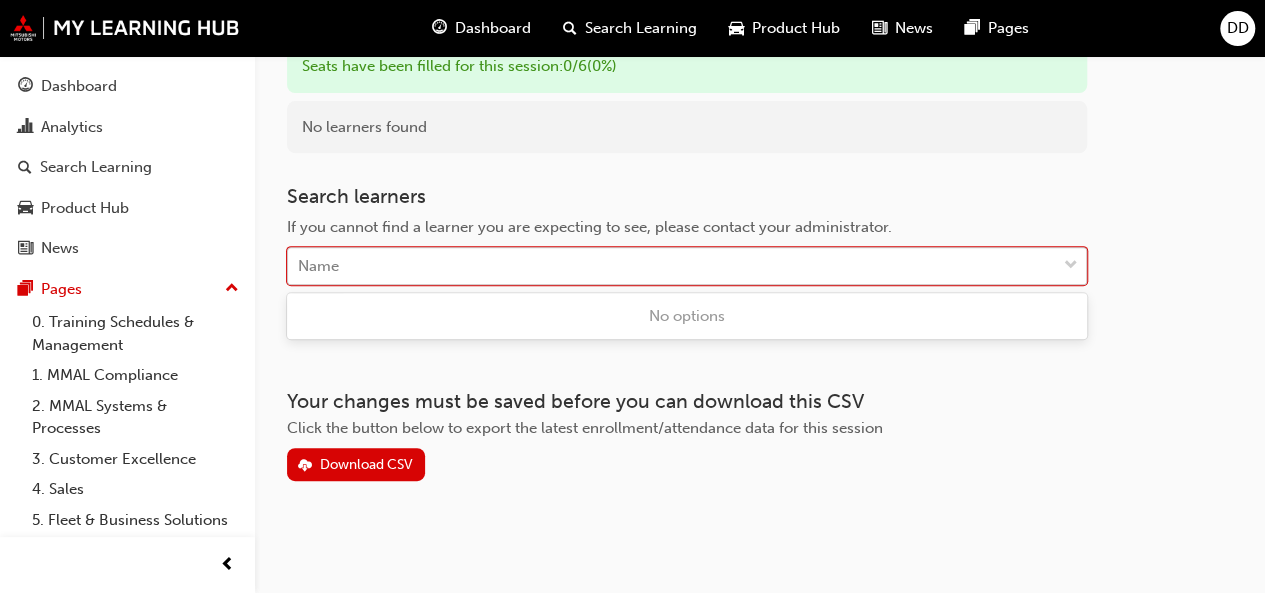 click on "Name" at bounding box center [318, 266] 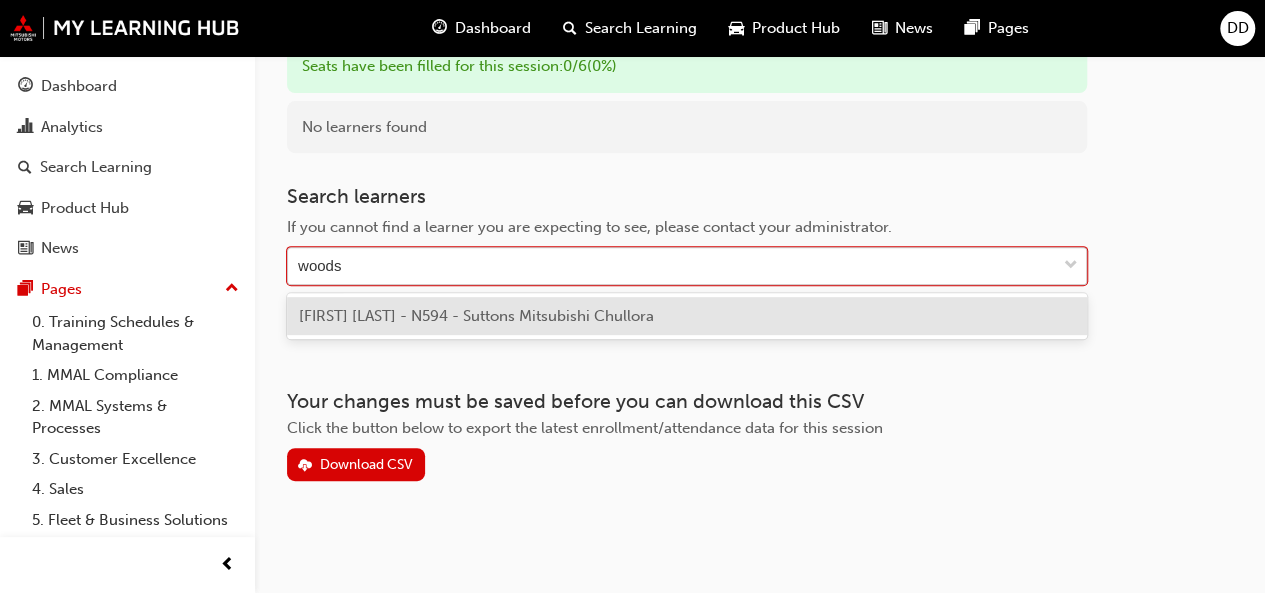 type on "wood" 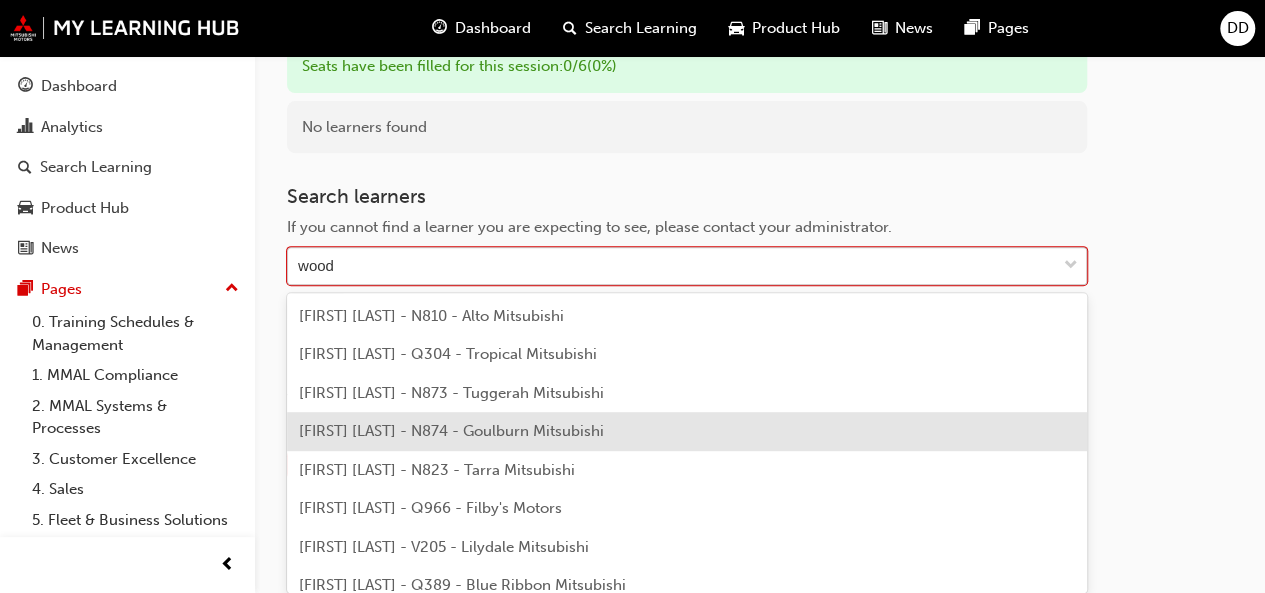 click on "[FIRST] [LAST] - N874 - Goulburn Mitsubishi" at bounding box center [451, 431] 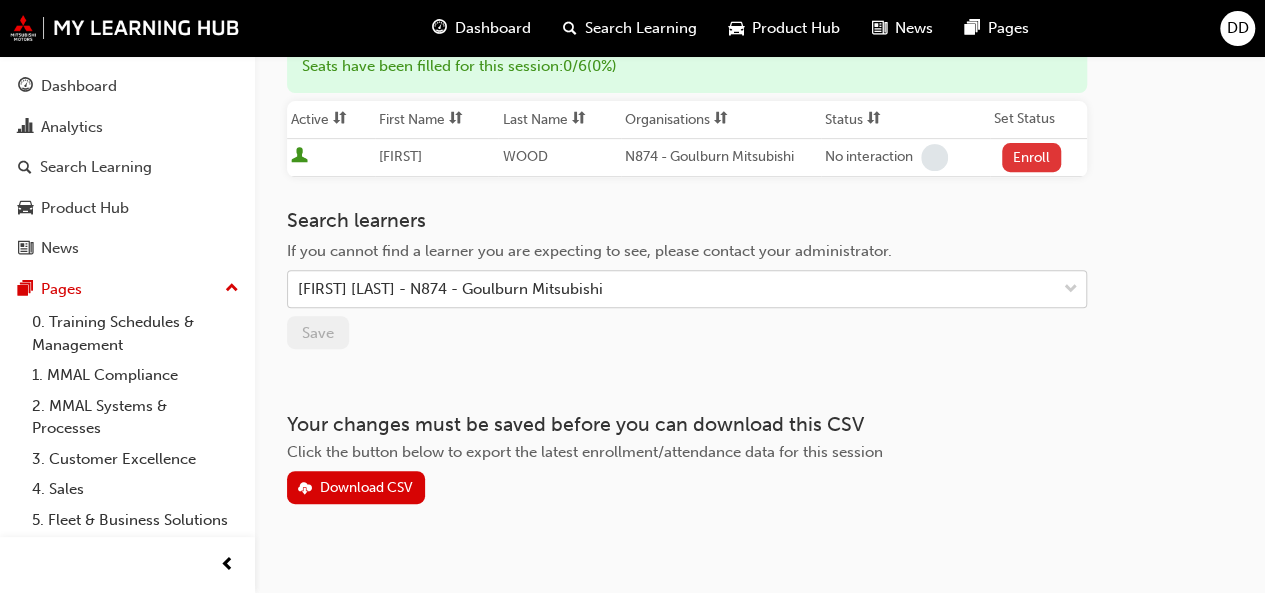 click on "Enroll" at bounding box center [1032, 157] 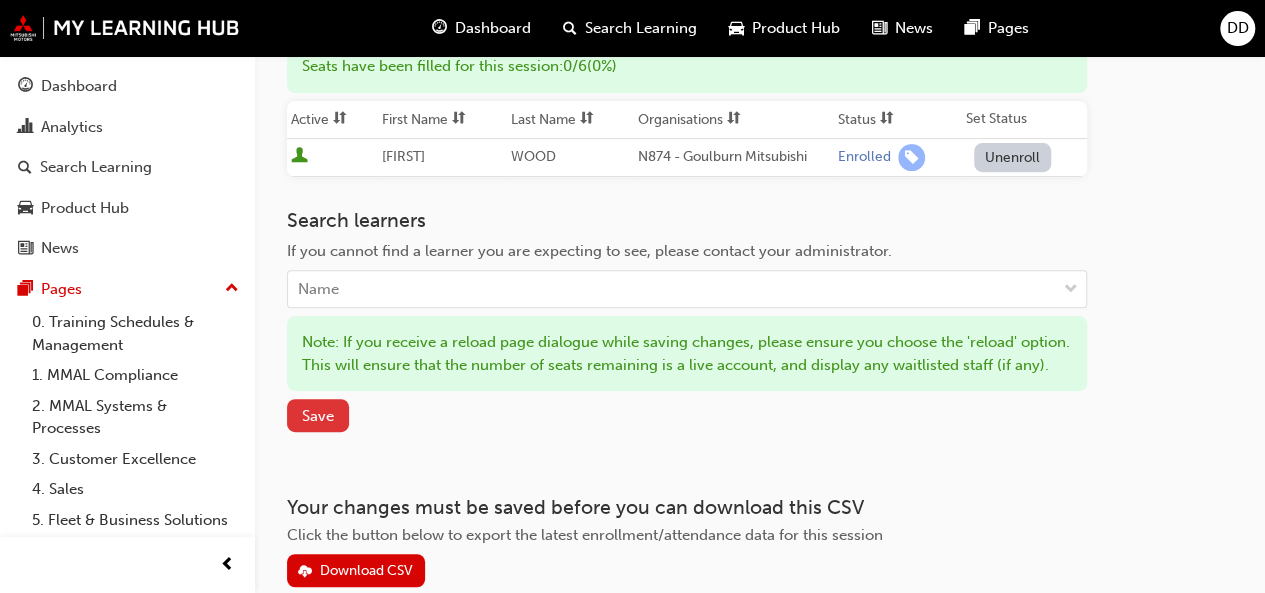 click on "Save" at bounding box center (318, 416) 